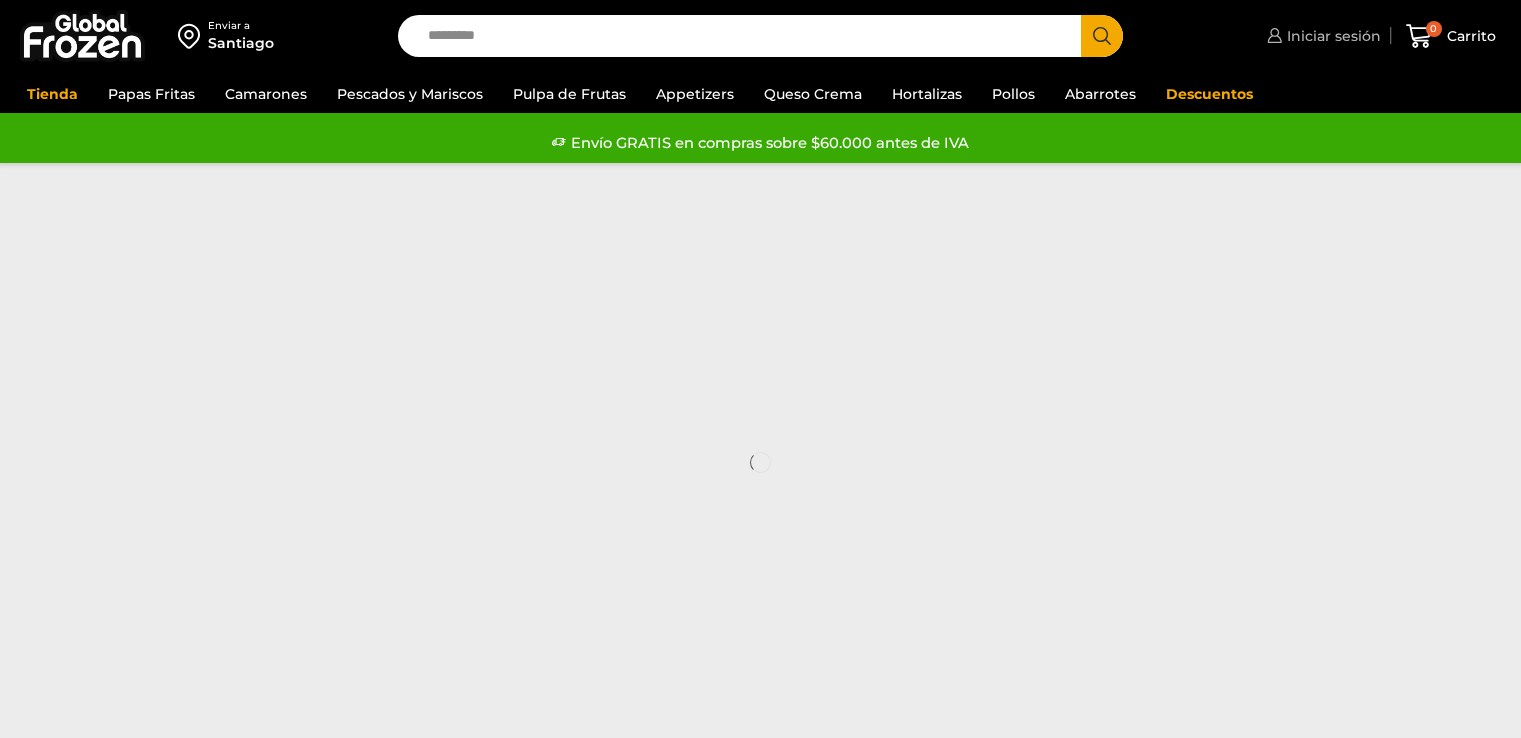 scroll, scrollTop: 0, scrollLeft: 0, axis: both 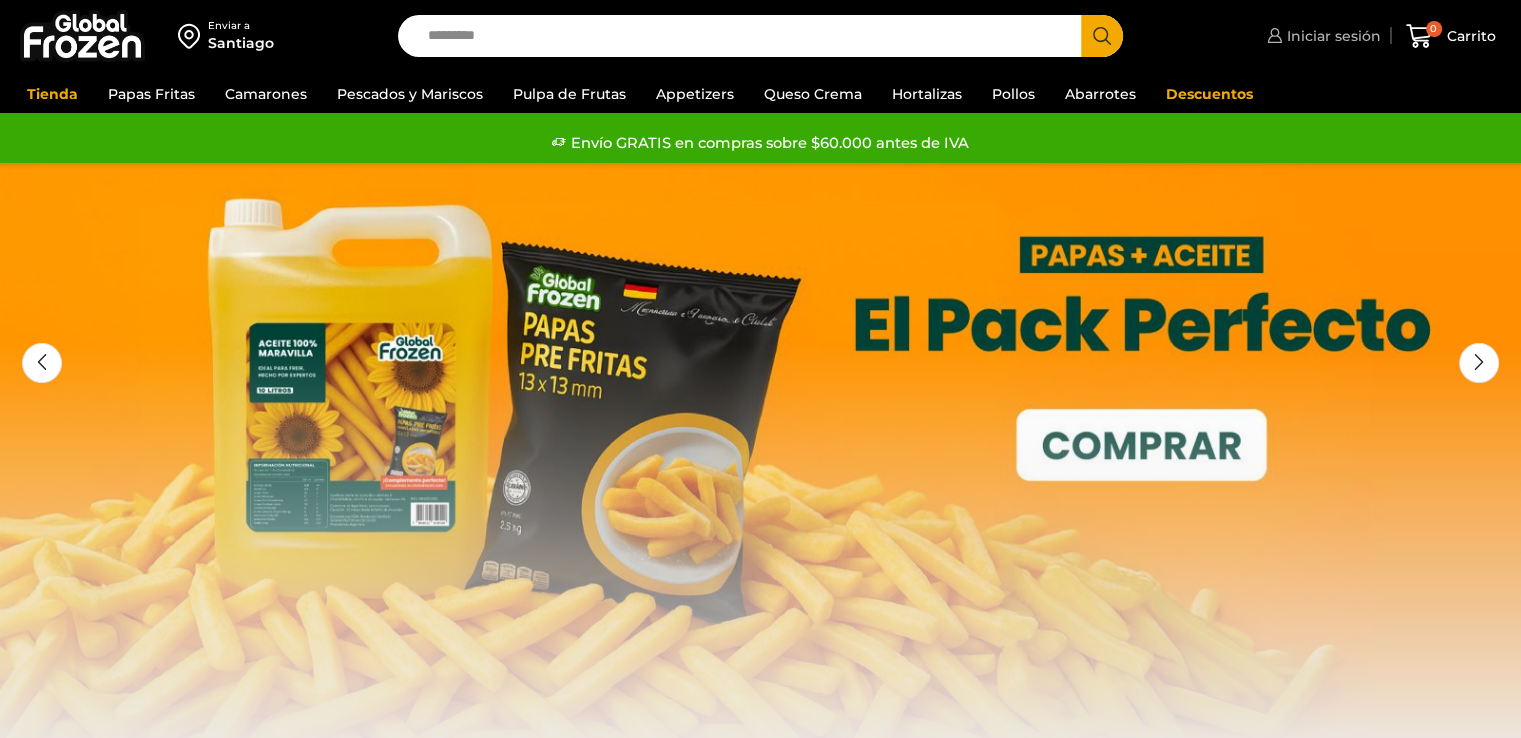 click on "Iniciar sesión" at bounding box center [1331, 36] 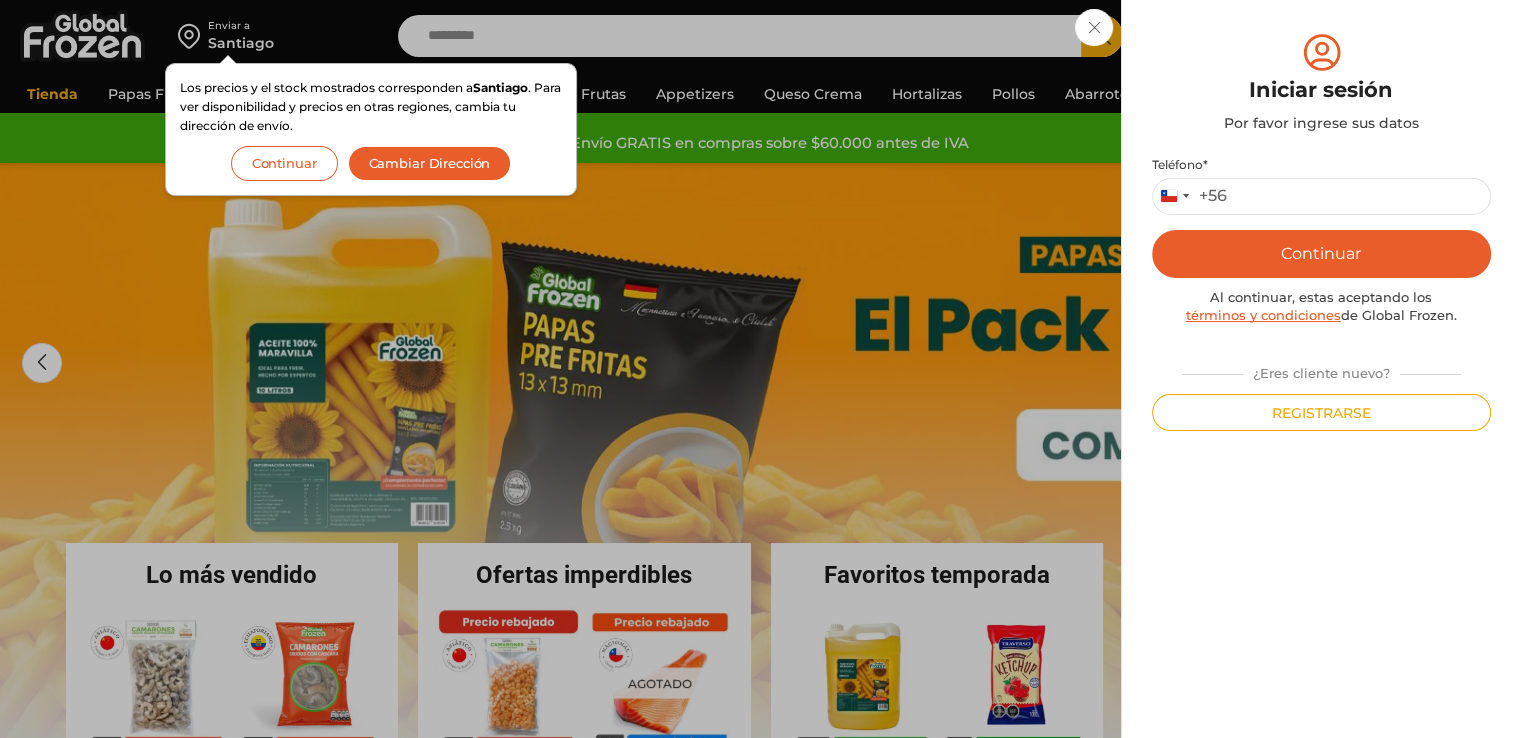scroll, scrollTop: 0, scrollLeft: 0, axis: both 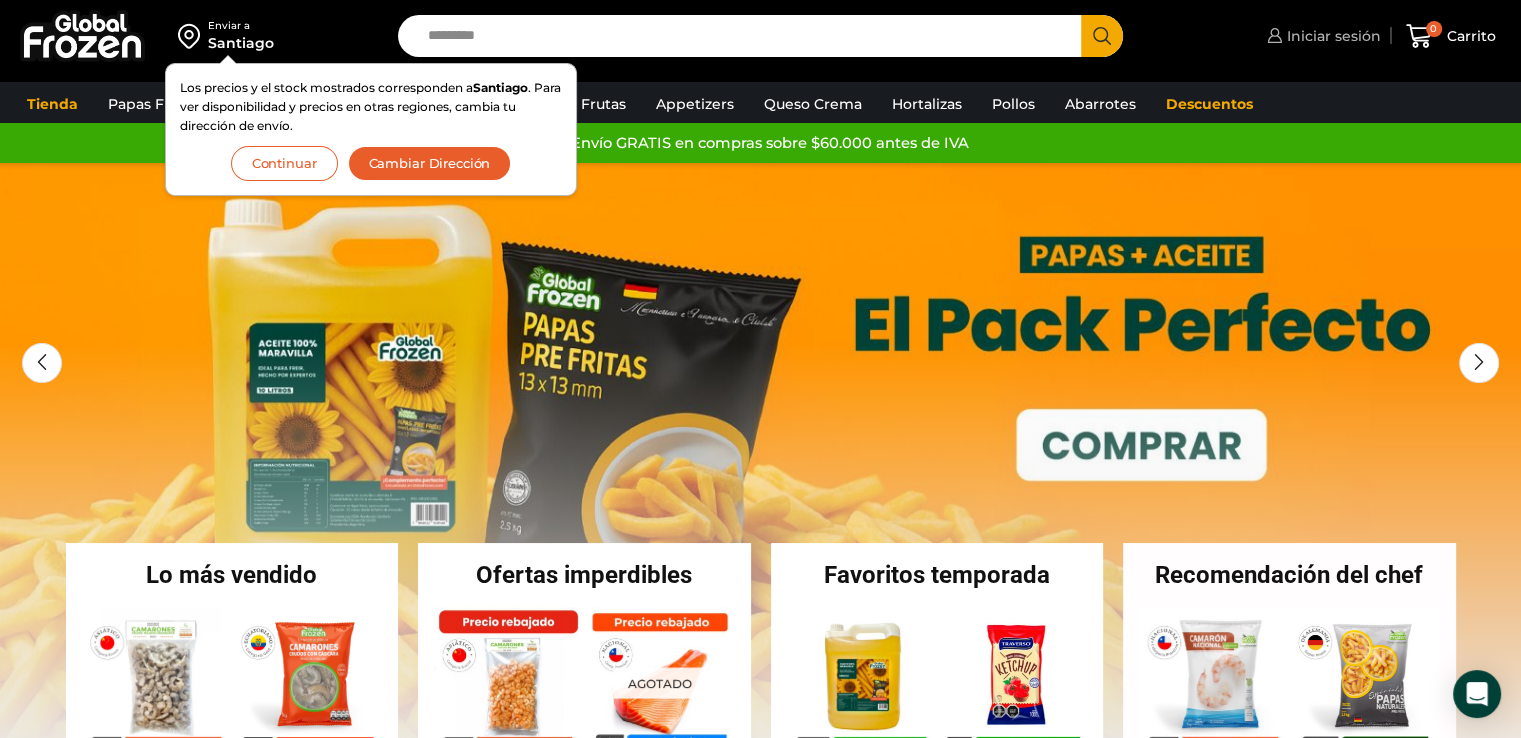 click on "Iniciar sesión" at bounding box center (1331, 36) 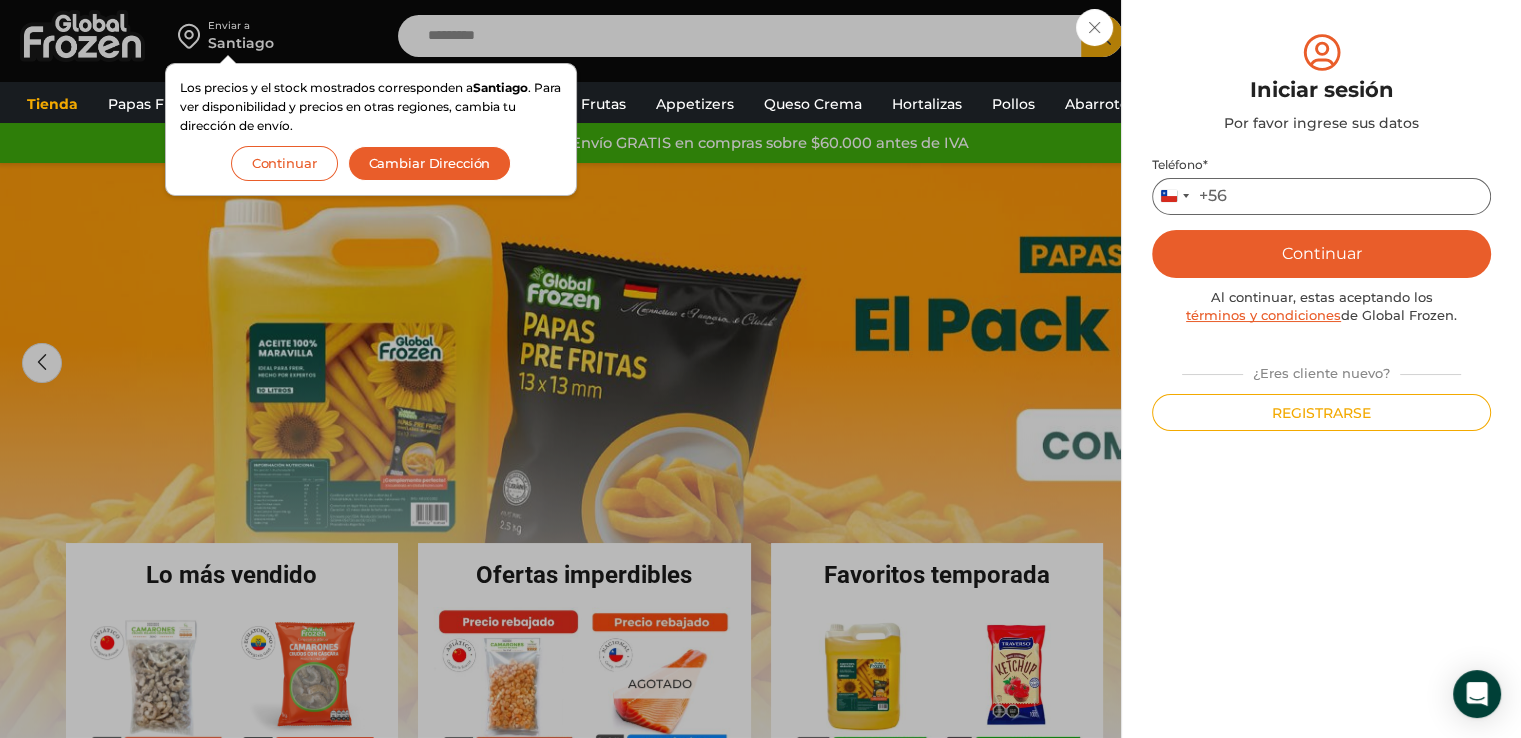click on "Teléfono
*" at bounding box center [1321, 196] 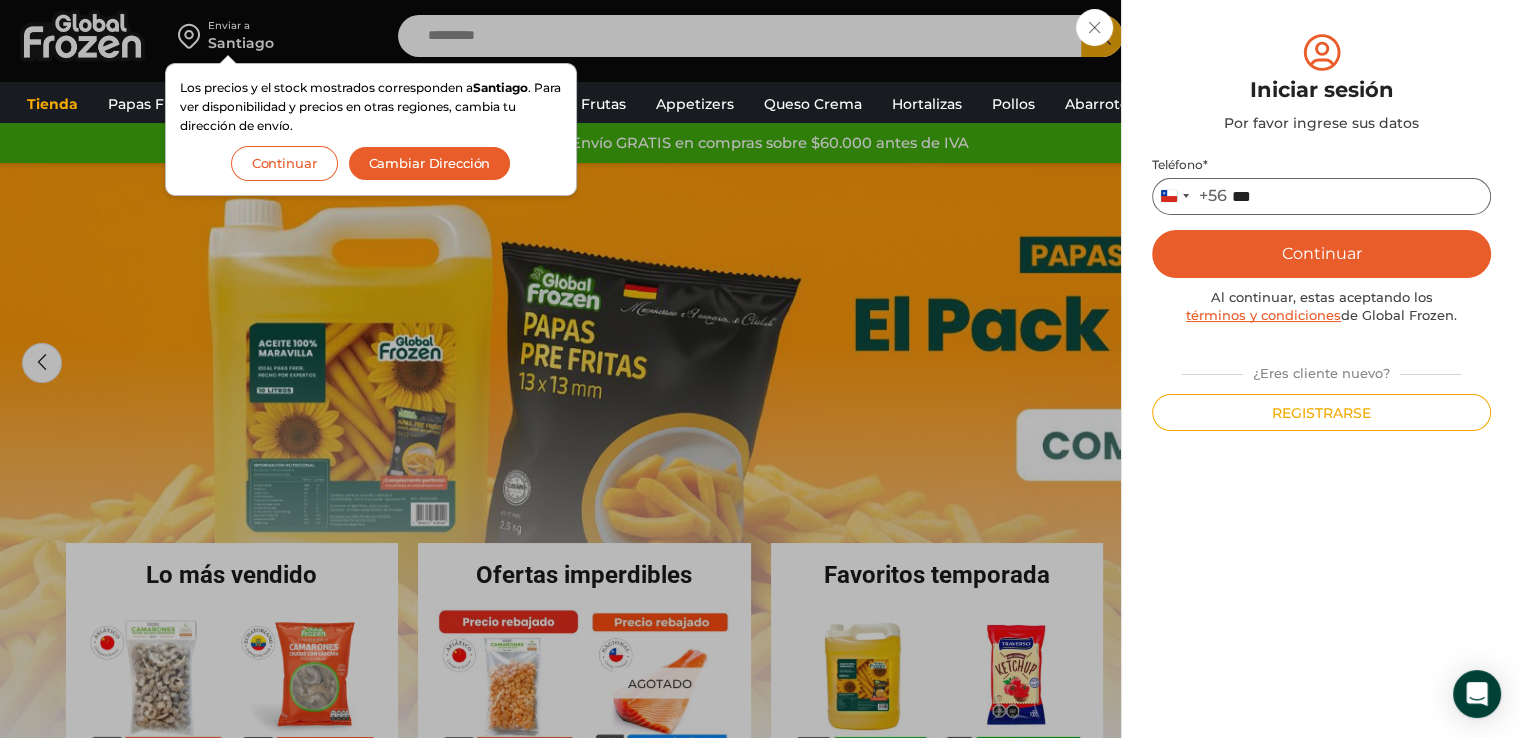 click on "***" at bounding box center (1321, 196) 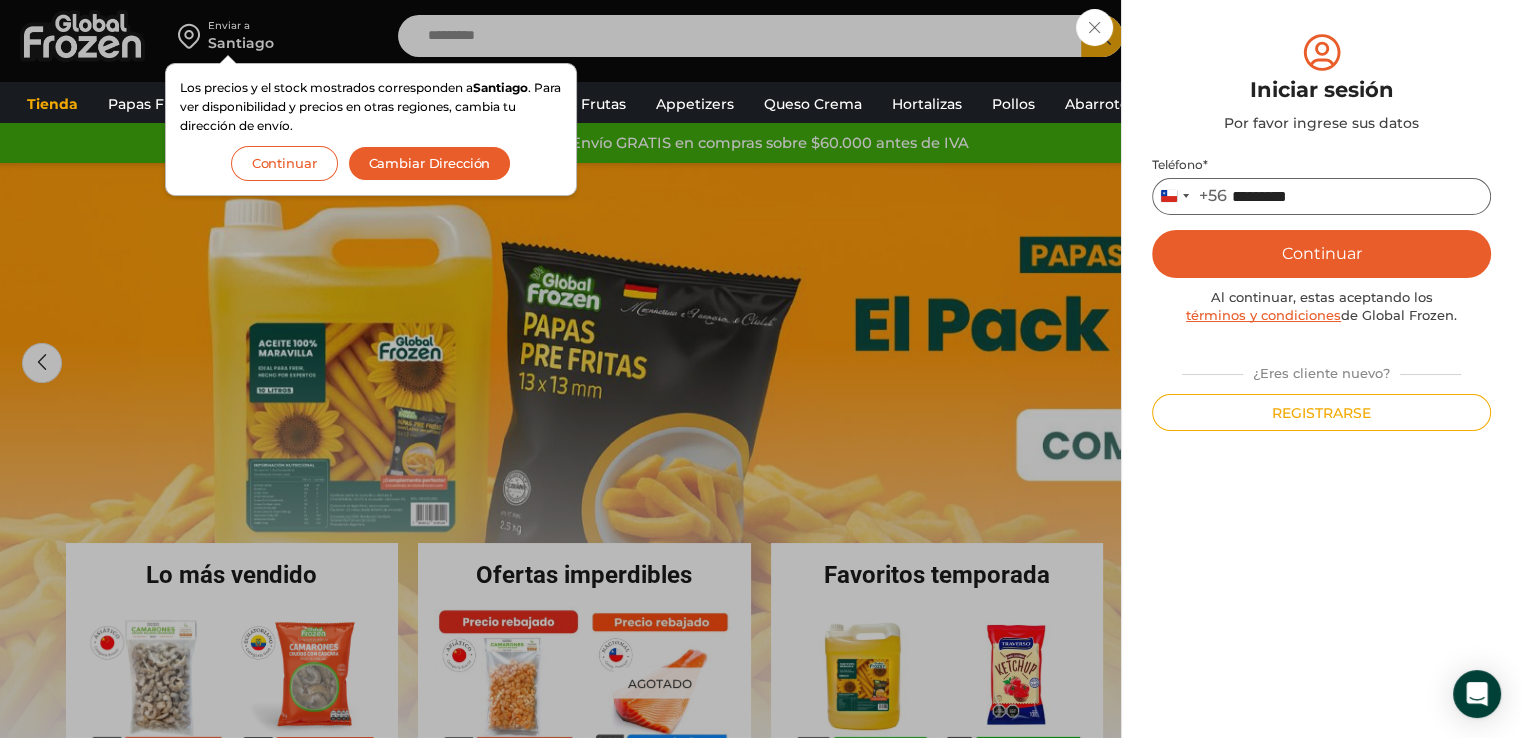 type on "*********" 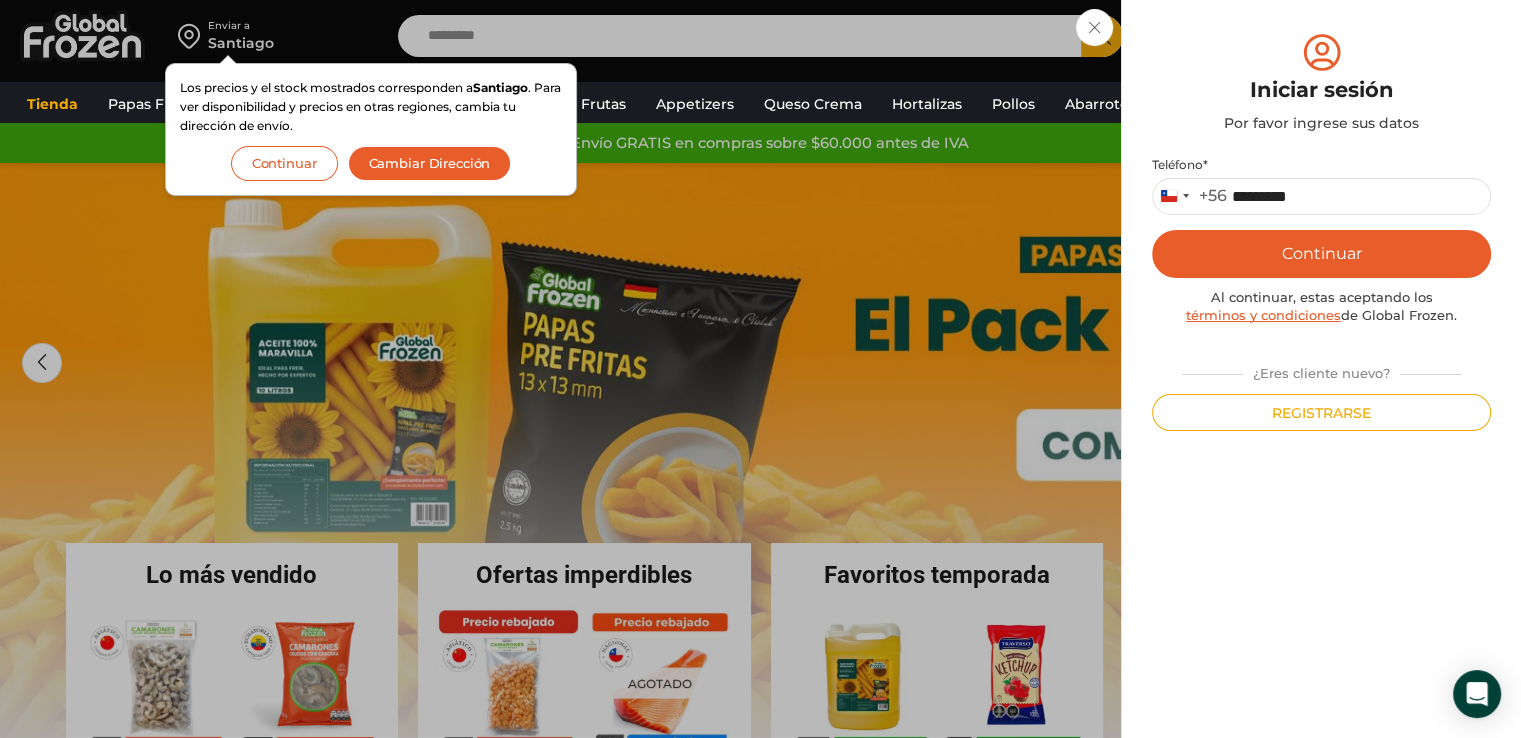 click on "Continuar" at bounding box center (1321, 254) 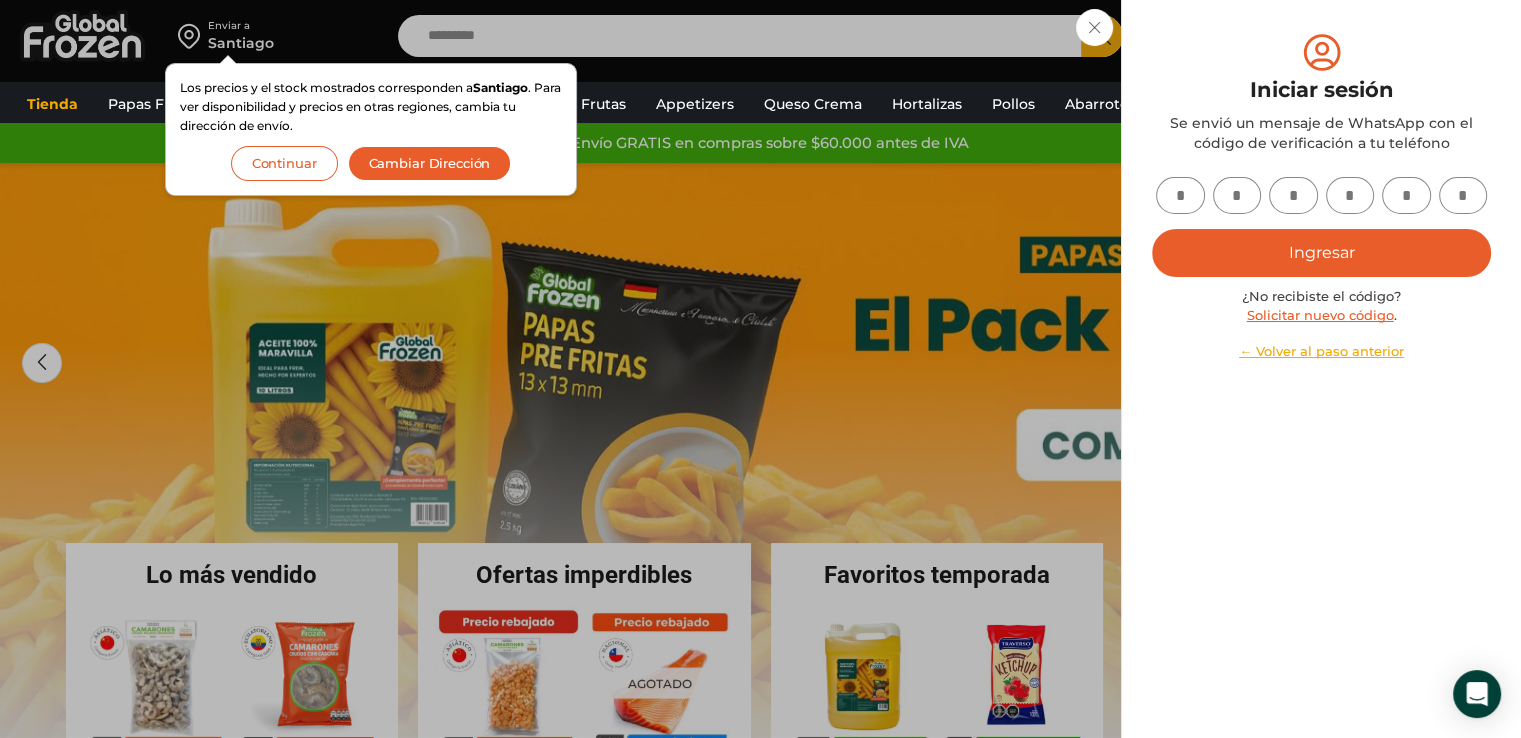 click at bounding box center [1180, 195] 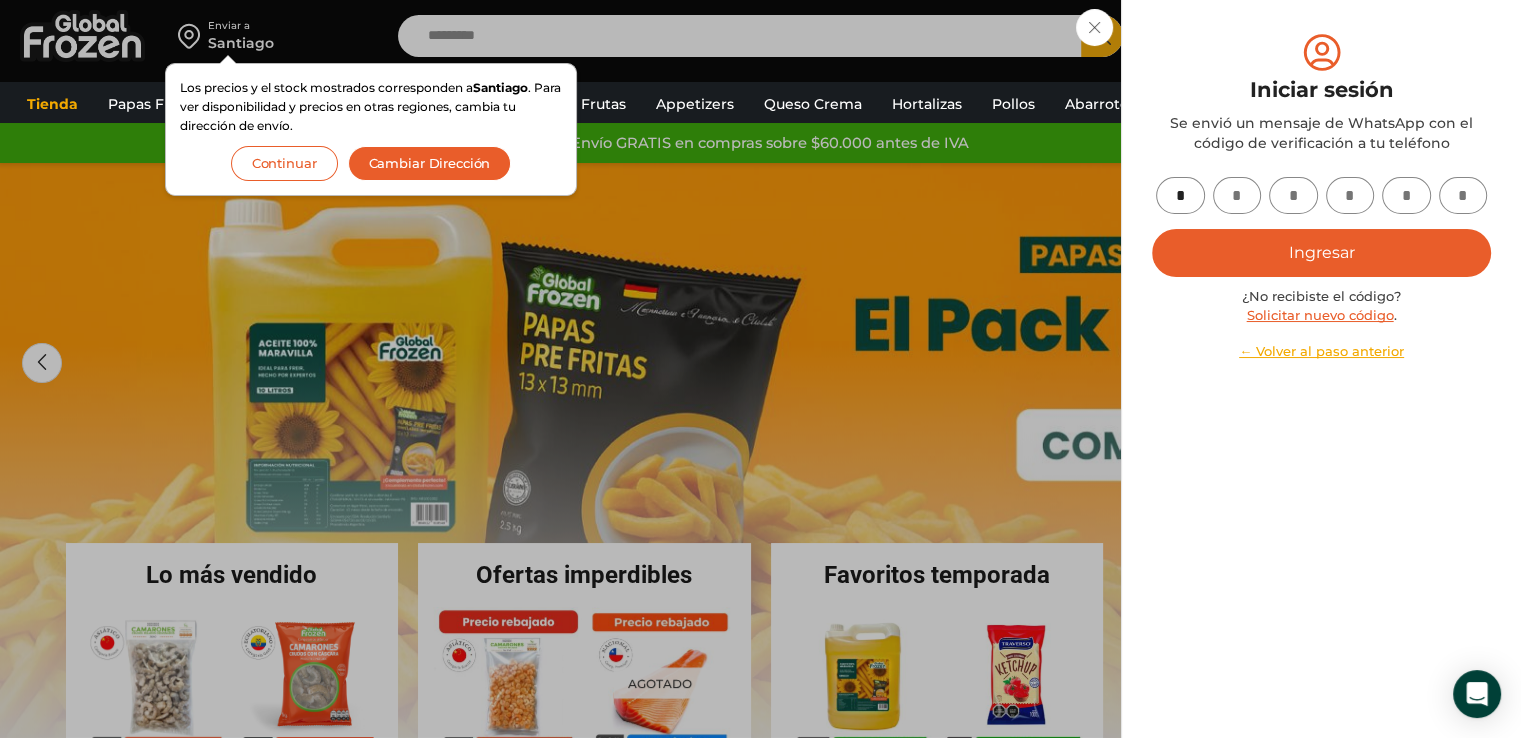 type on "*" 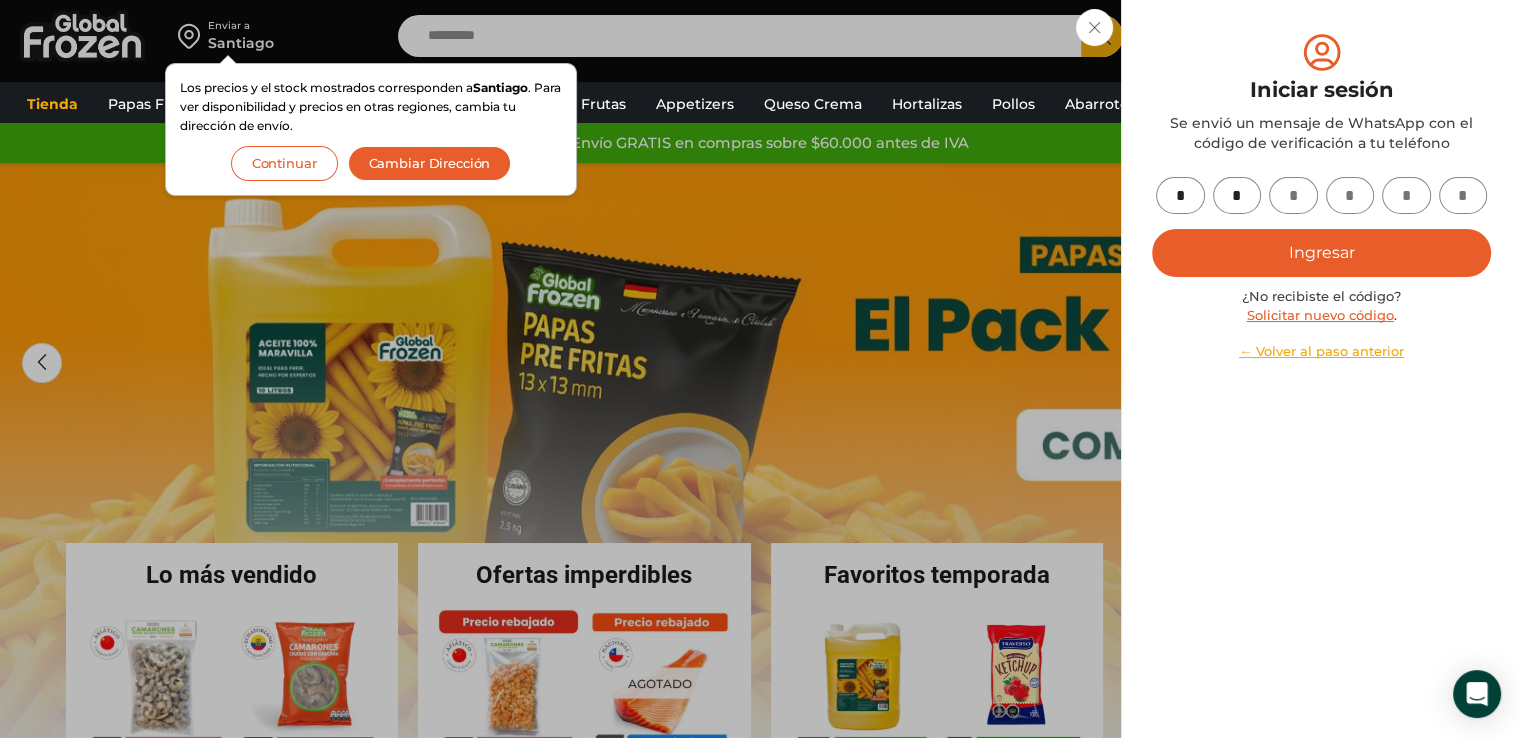 type on "*" 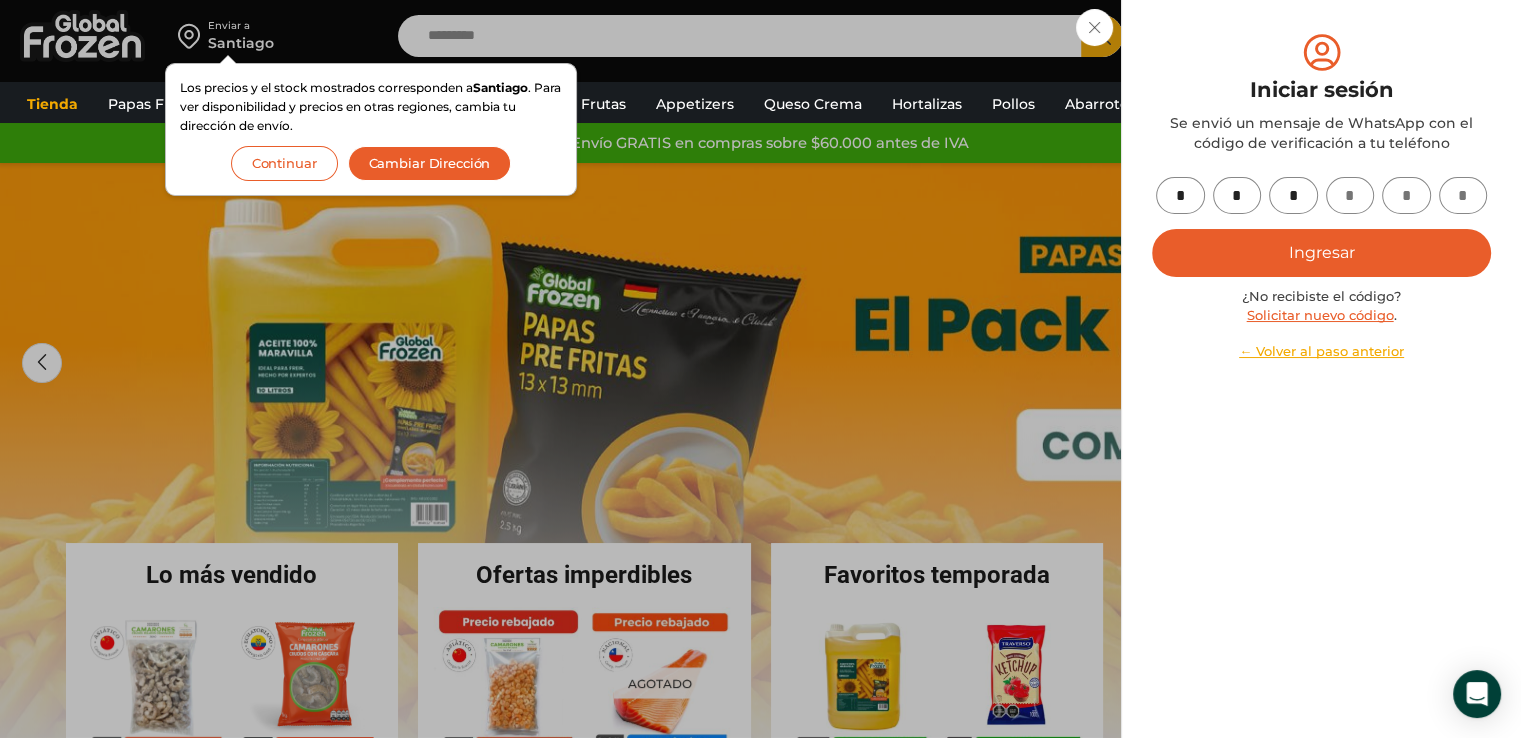 type on "*" 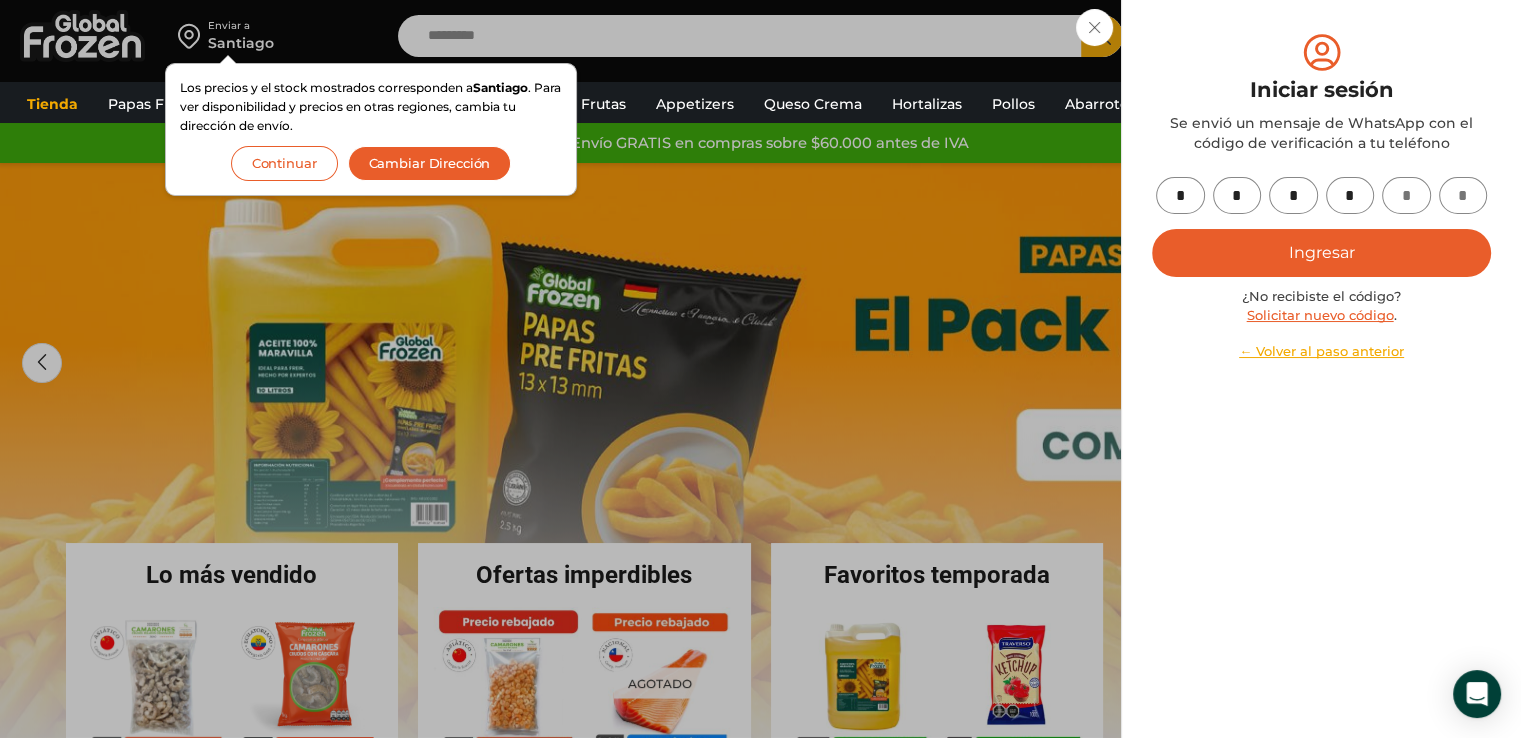 type on "*" 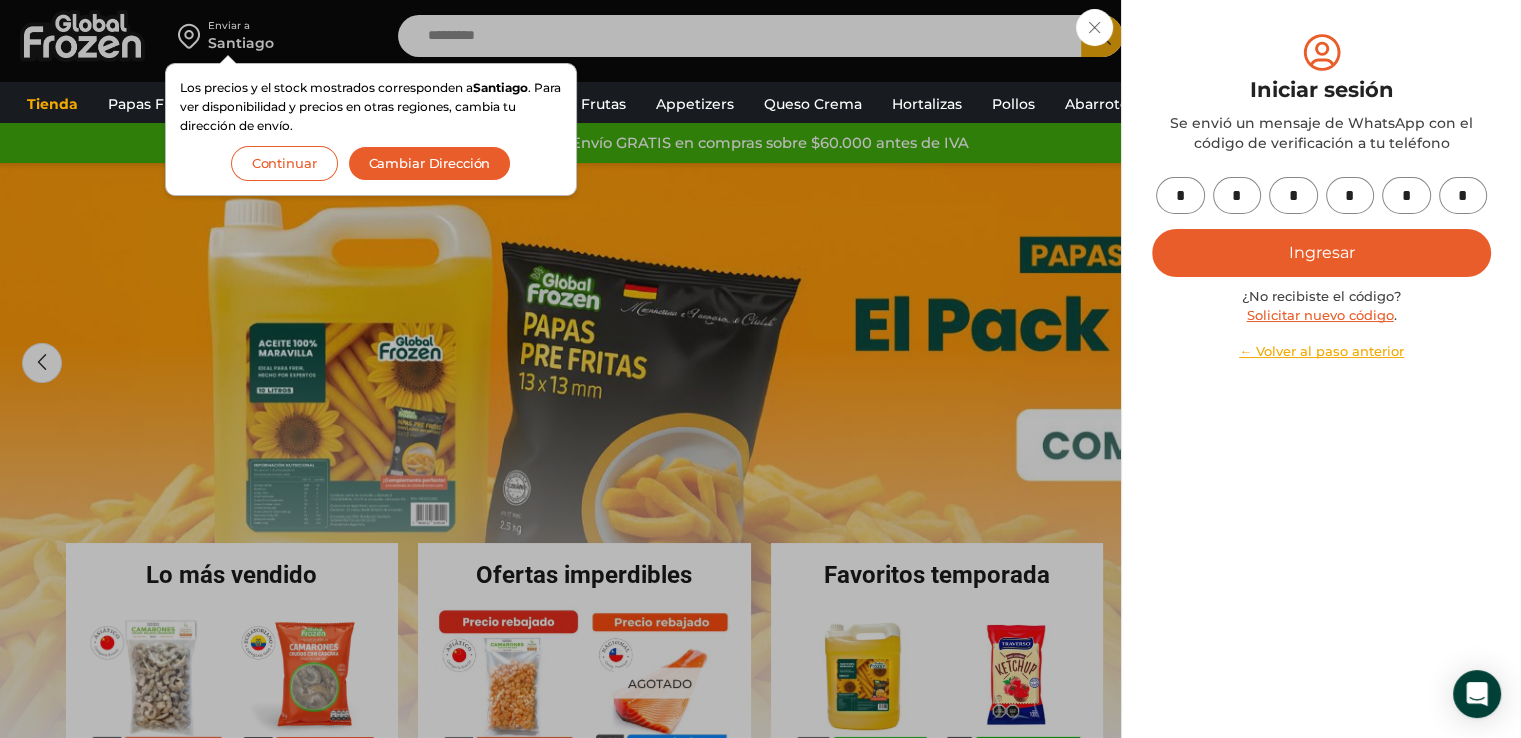 type on "*" 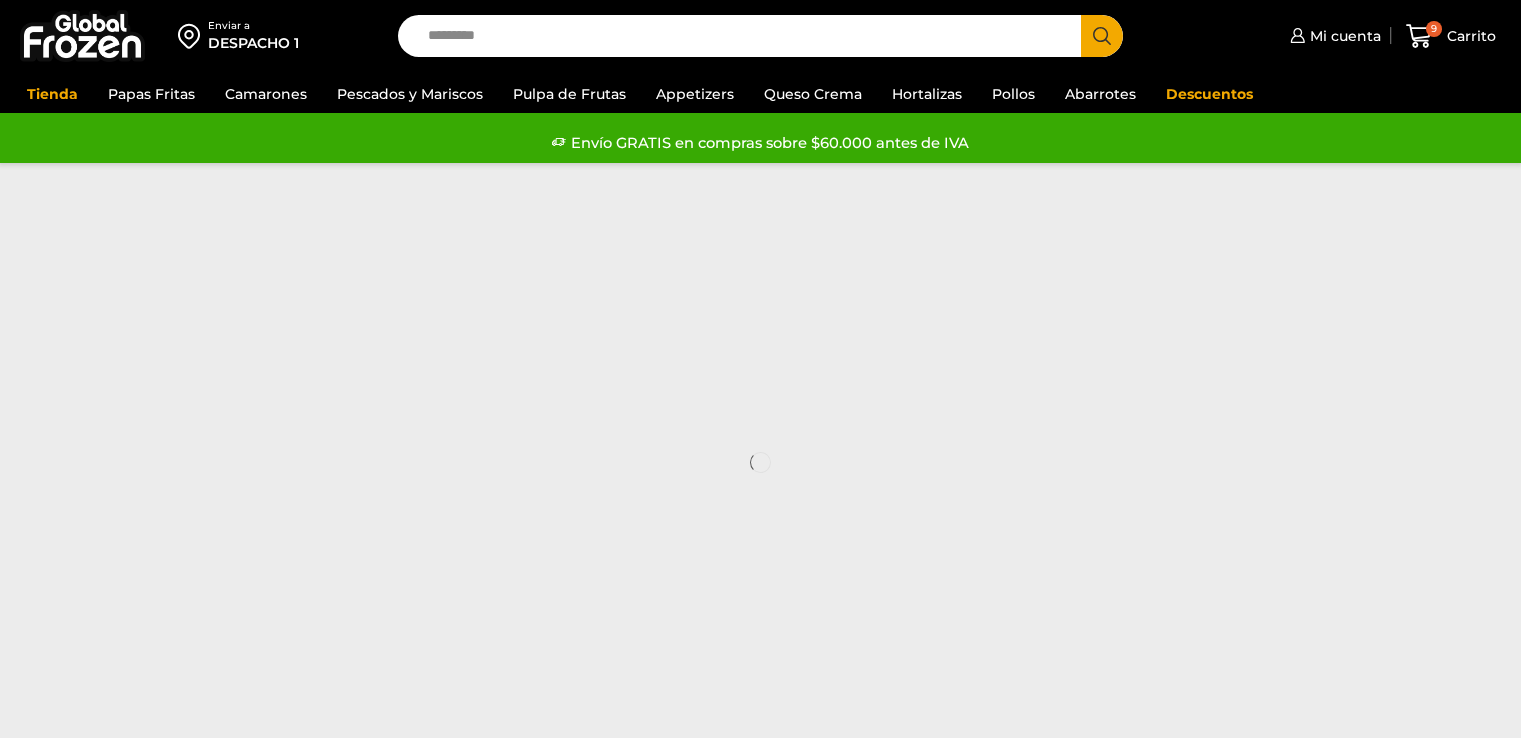 scroll, scrollTop: 0, scrollLeft: 0, axis: both 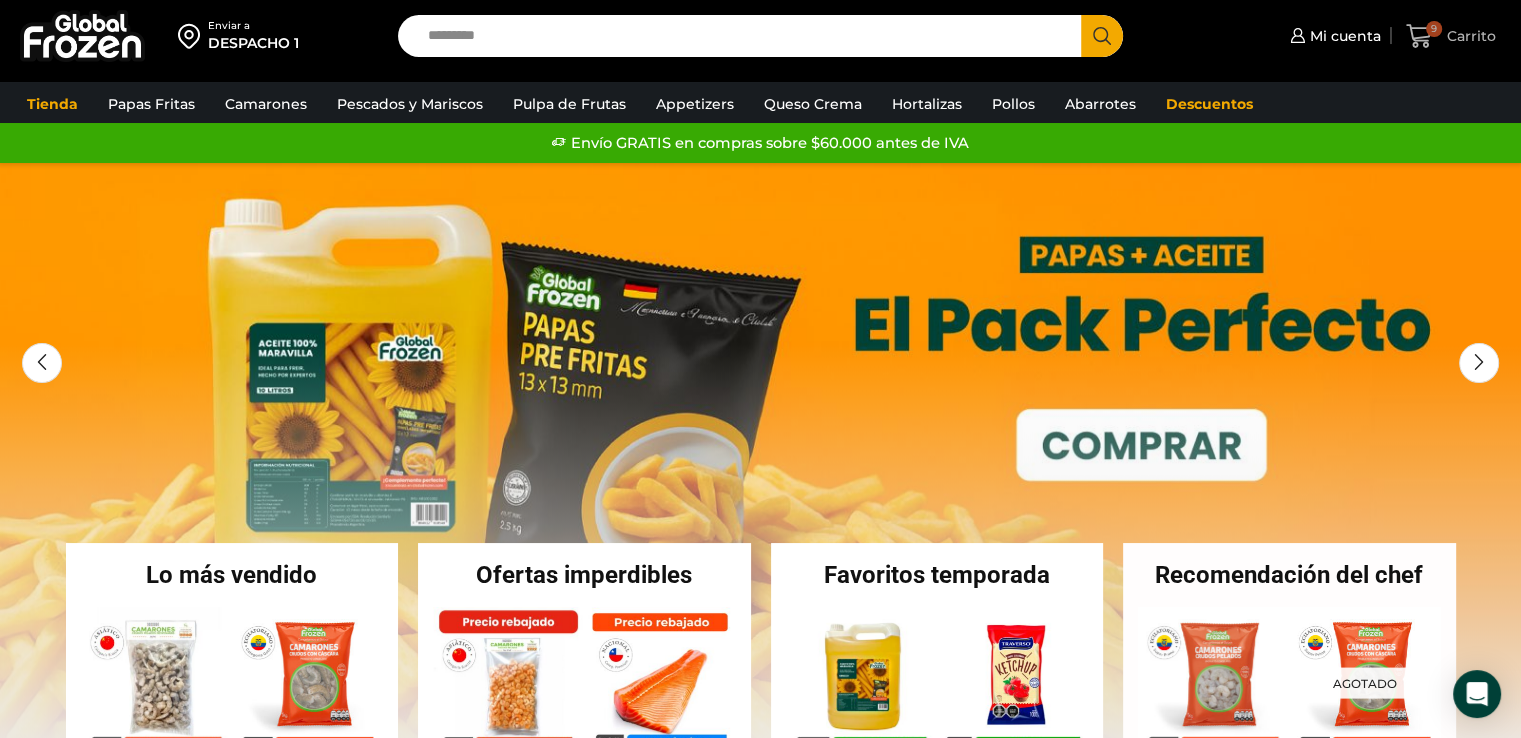 click 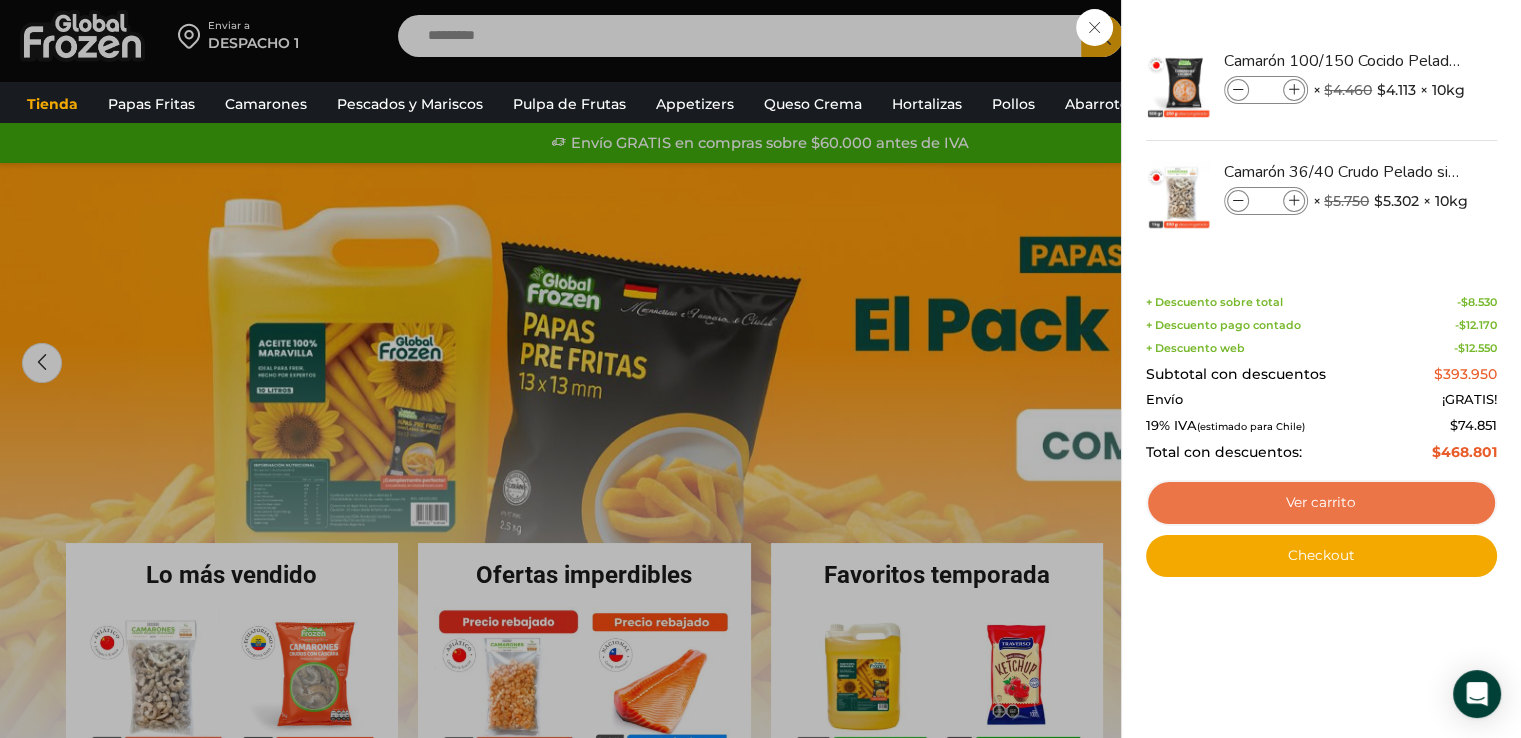 click on "Ver carrito" at bounding box center (1321, 503) 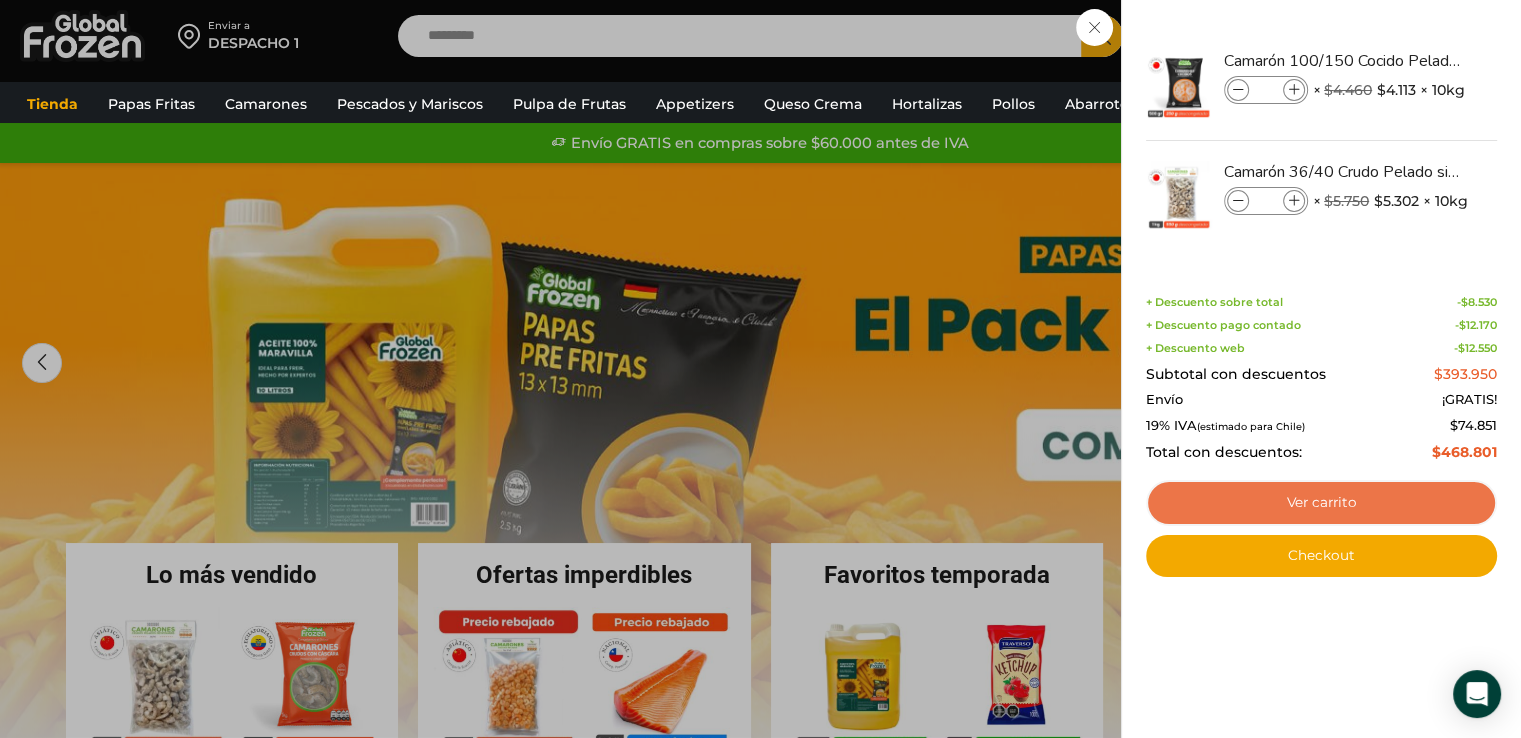 click on "Ver carrito" at bounding box center [1321, 503] 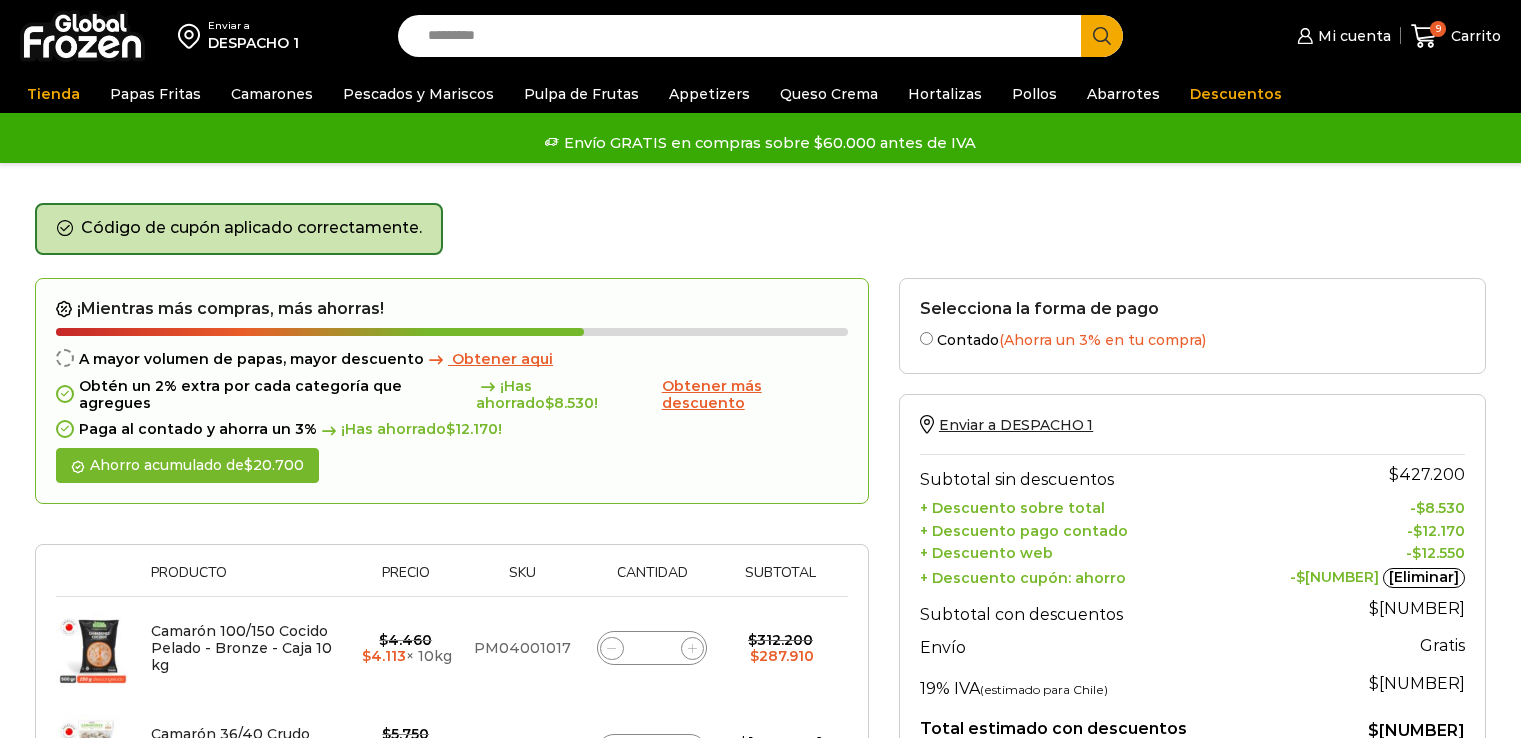 scroll, scrollTop: 0, scrollLeft: 0, axis: both 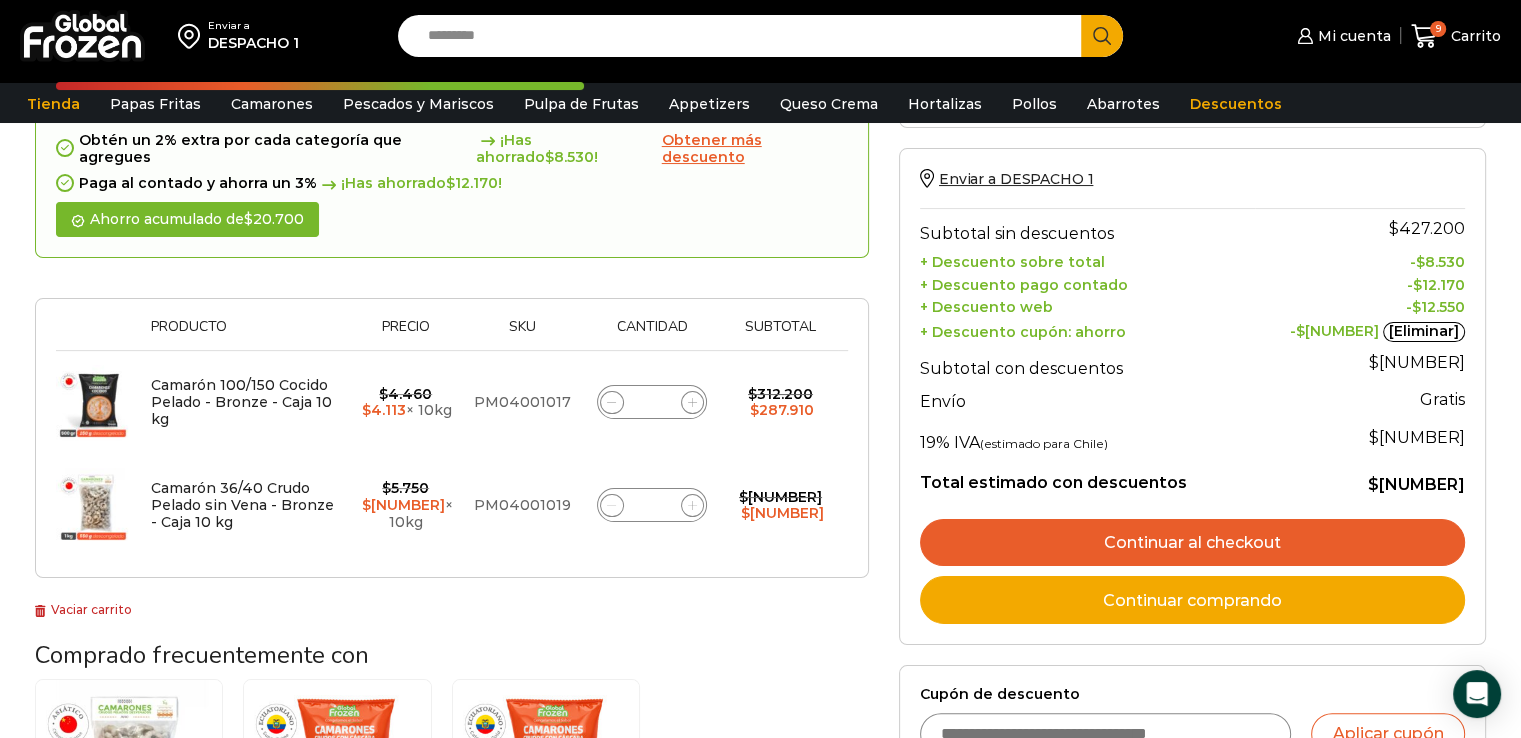 click 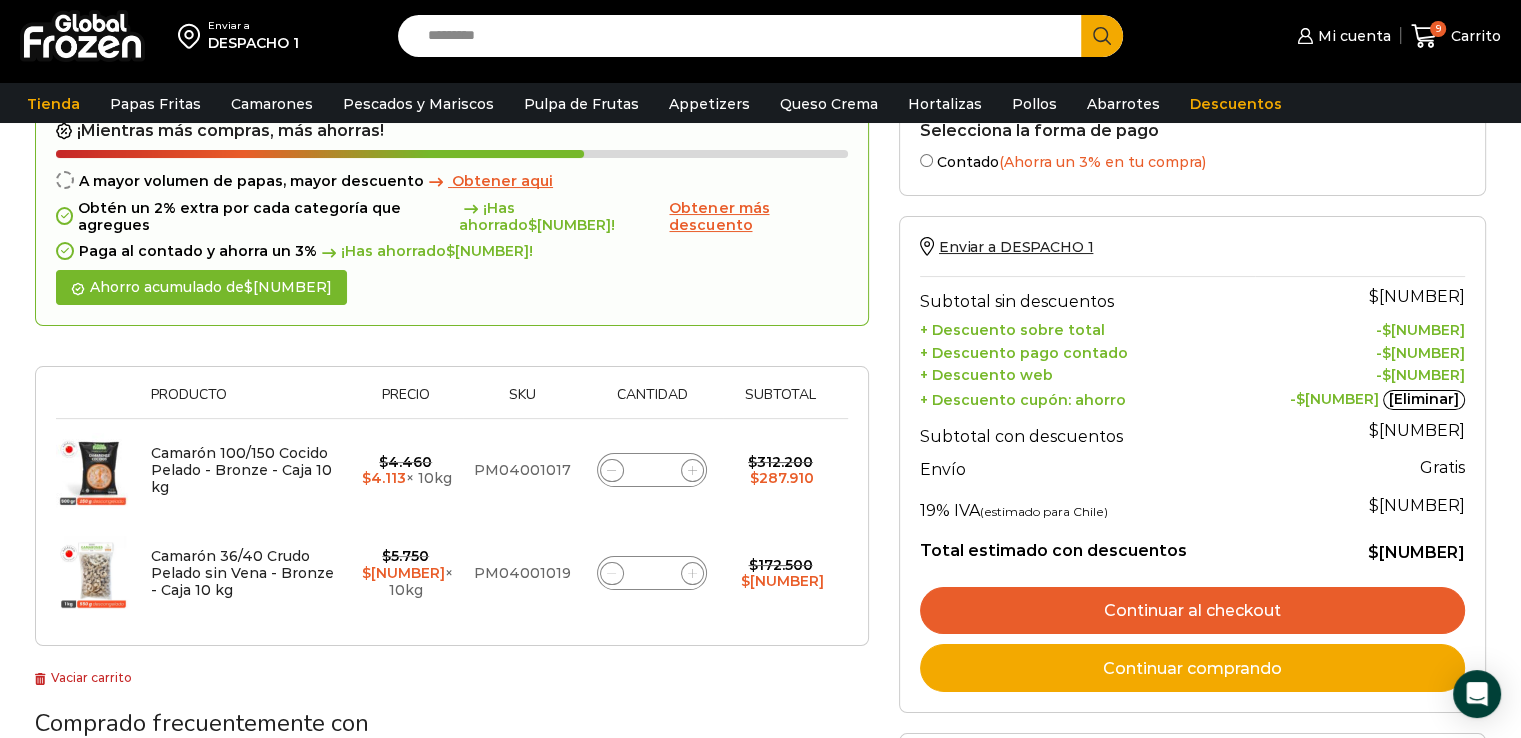 scroll, scrollTop: 189, scrollLeft: 0, axis: vertical 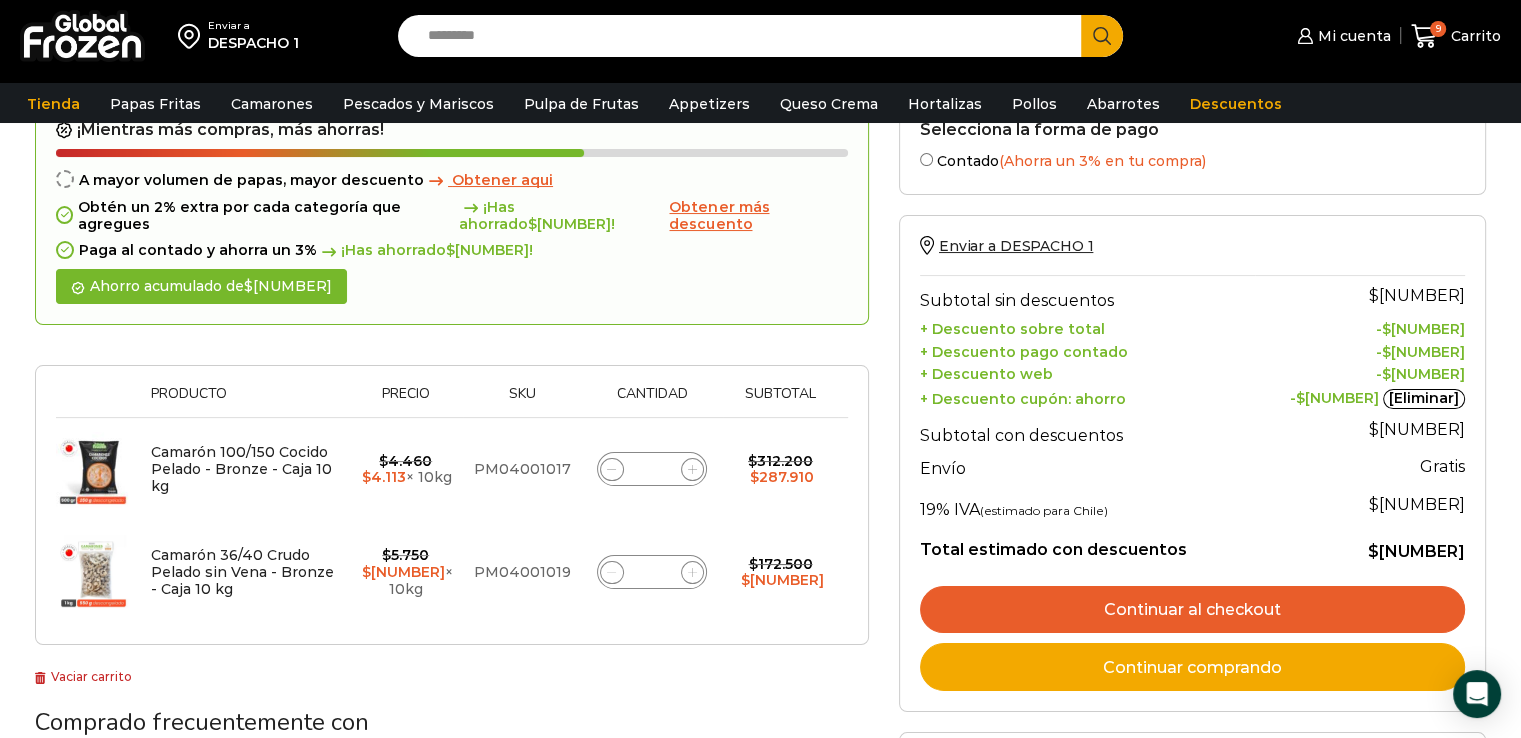 click on "Continuar al checkout" at bounding box center [1192, 610] 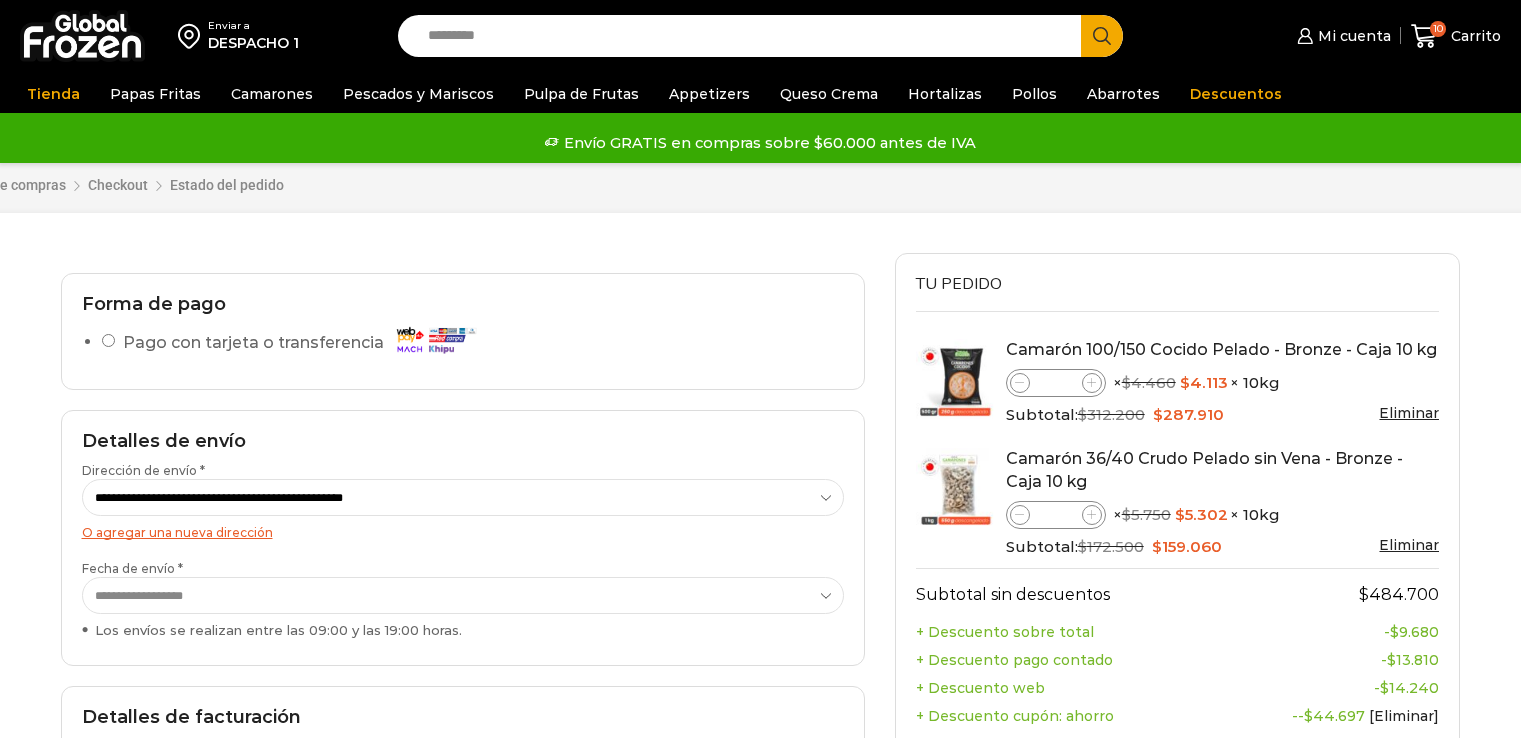 scroll, scrollTop: 0, scrollLeft: 0, axis: both 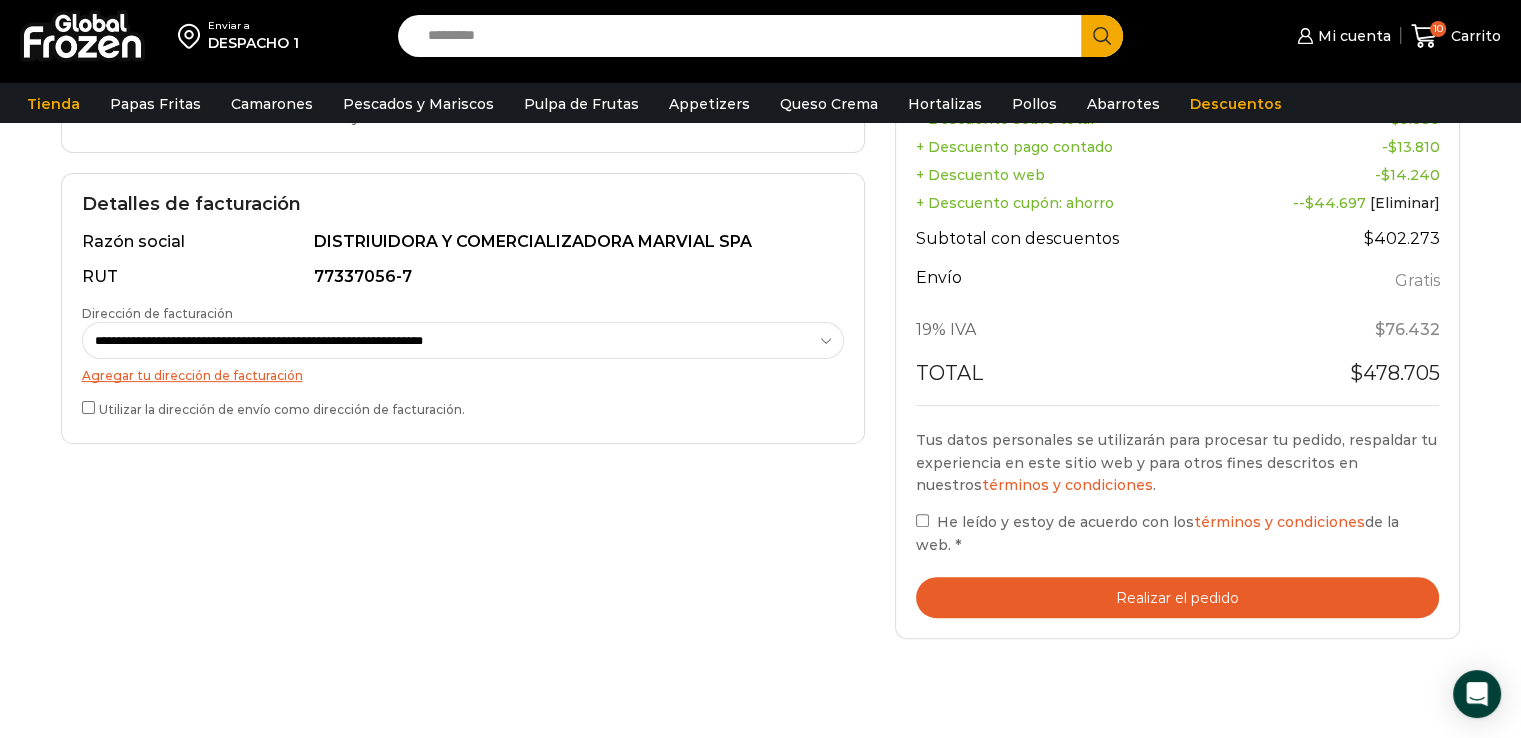 click on "Realizar el pedido" at bounding box center (1178, 597) 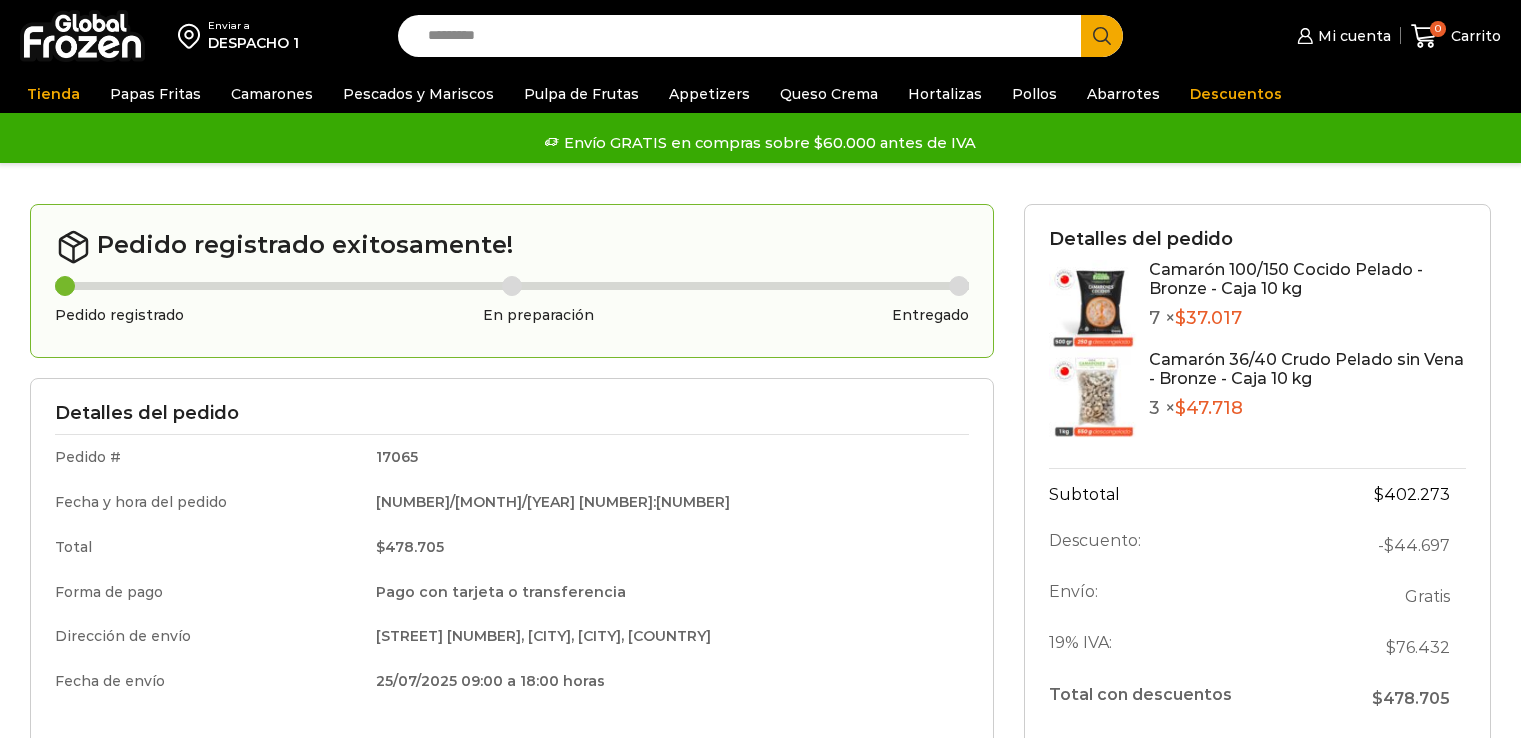 scroll, scrollTop: 0, scrollLeft: 0, axis: both 